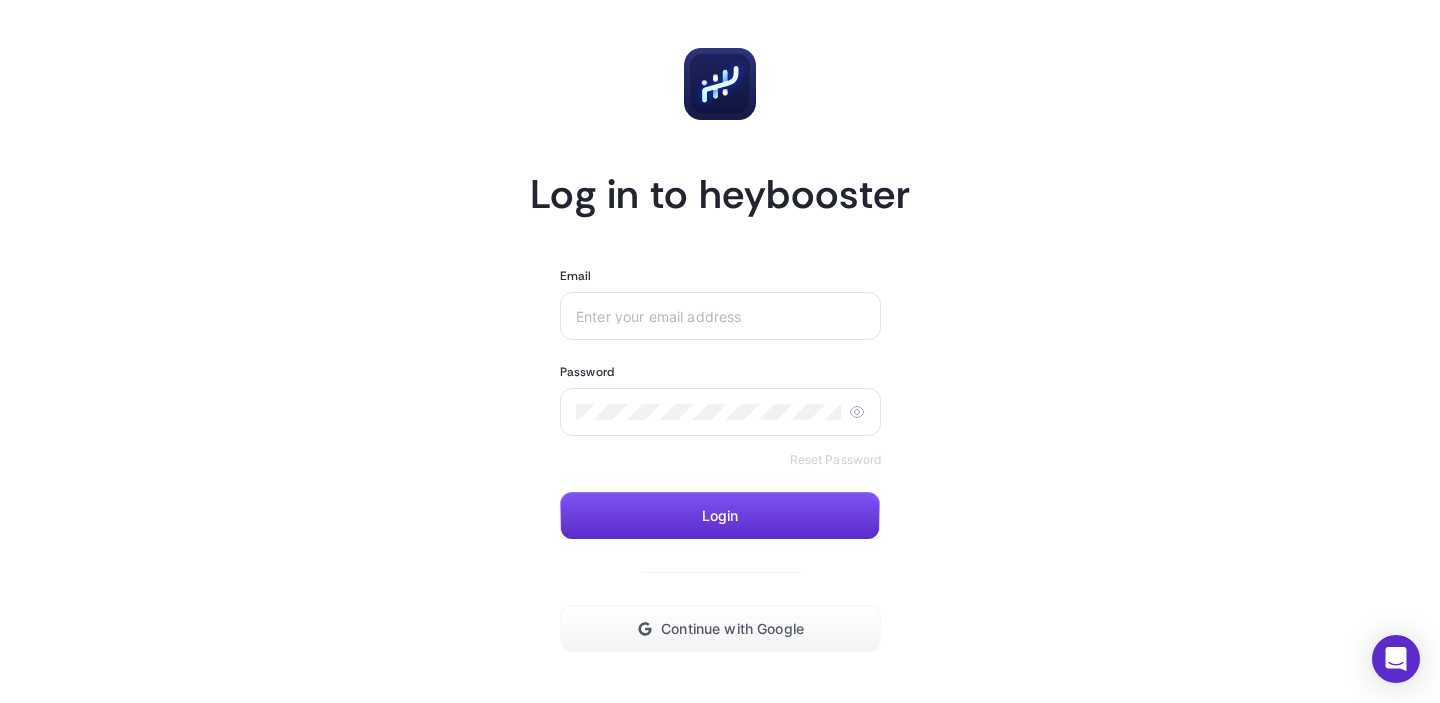 scroll, scrollTop: 0, scrollLeft: 0, axis: both 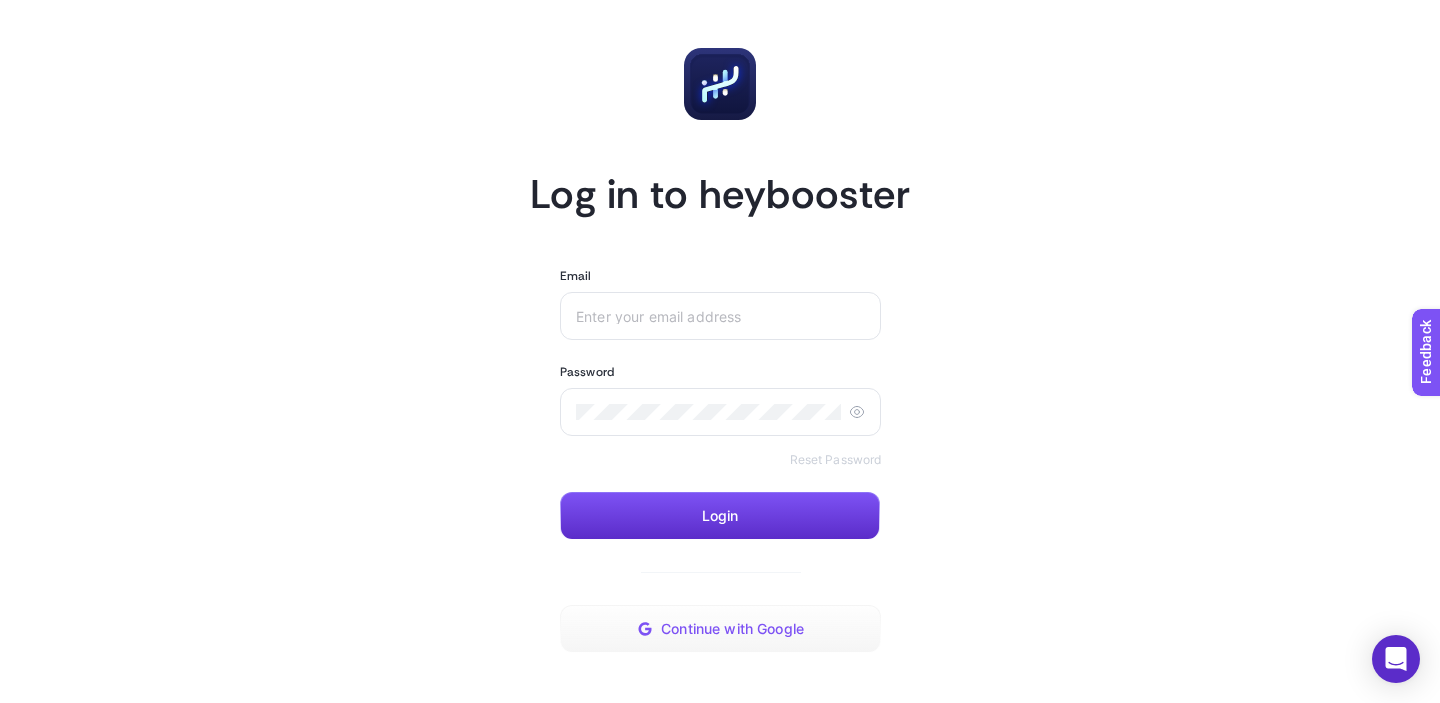 click on "Continue with Google" 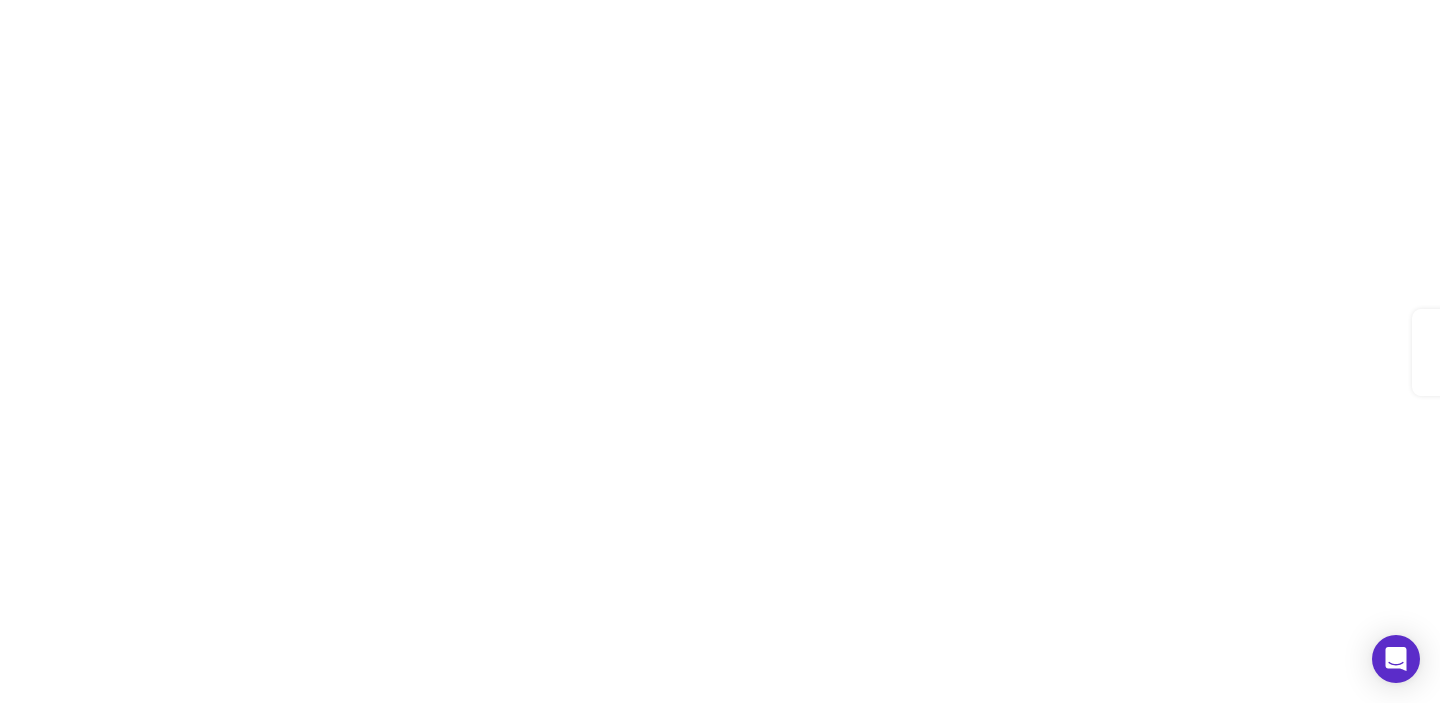 scroll, scrollTop: 0, scrollLeft: 0, axis: both 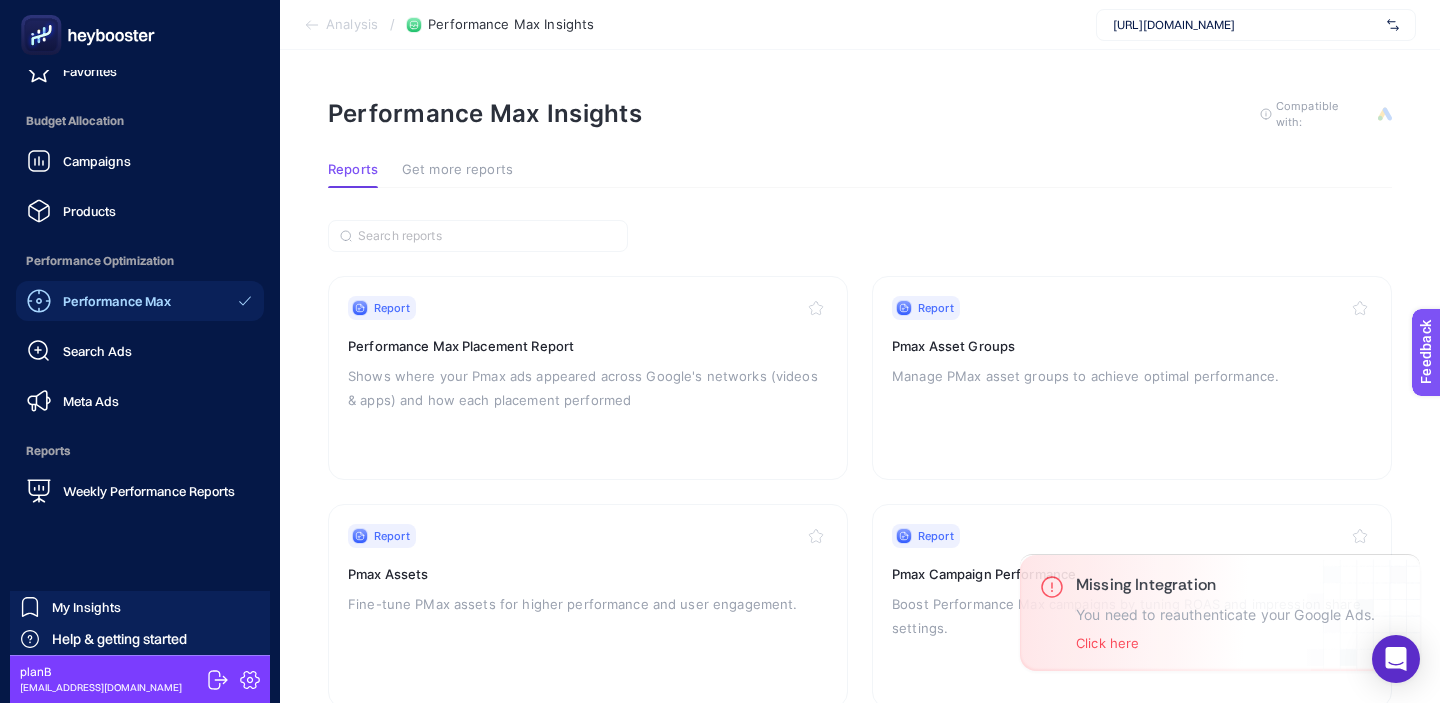 click 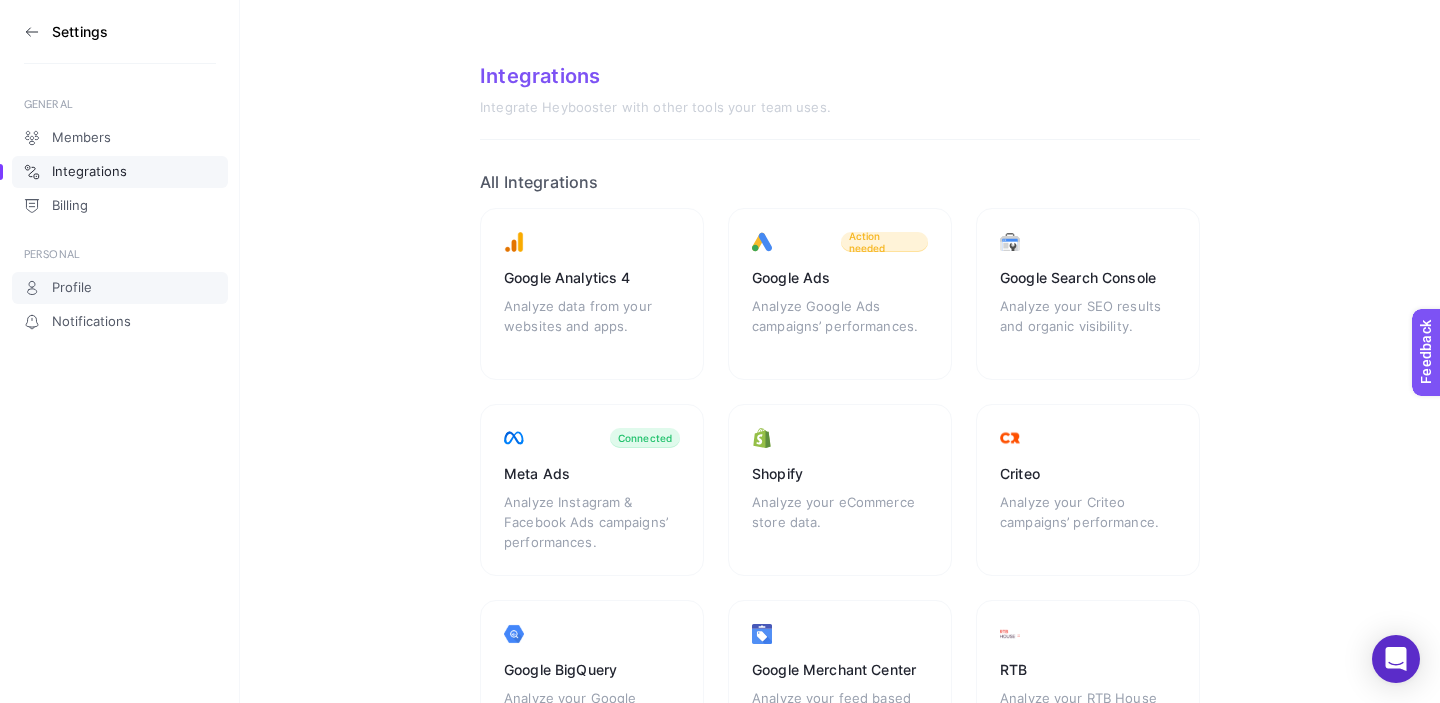click on "Profile" 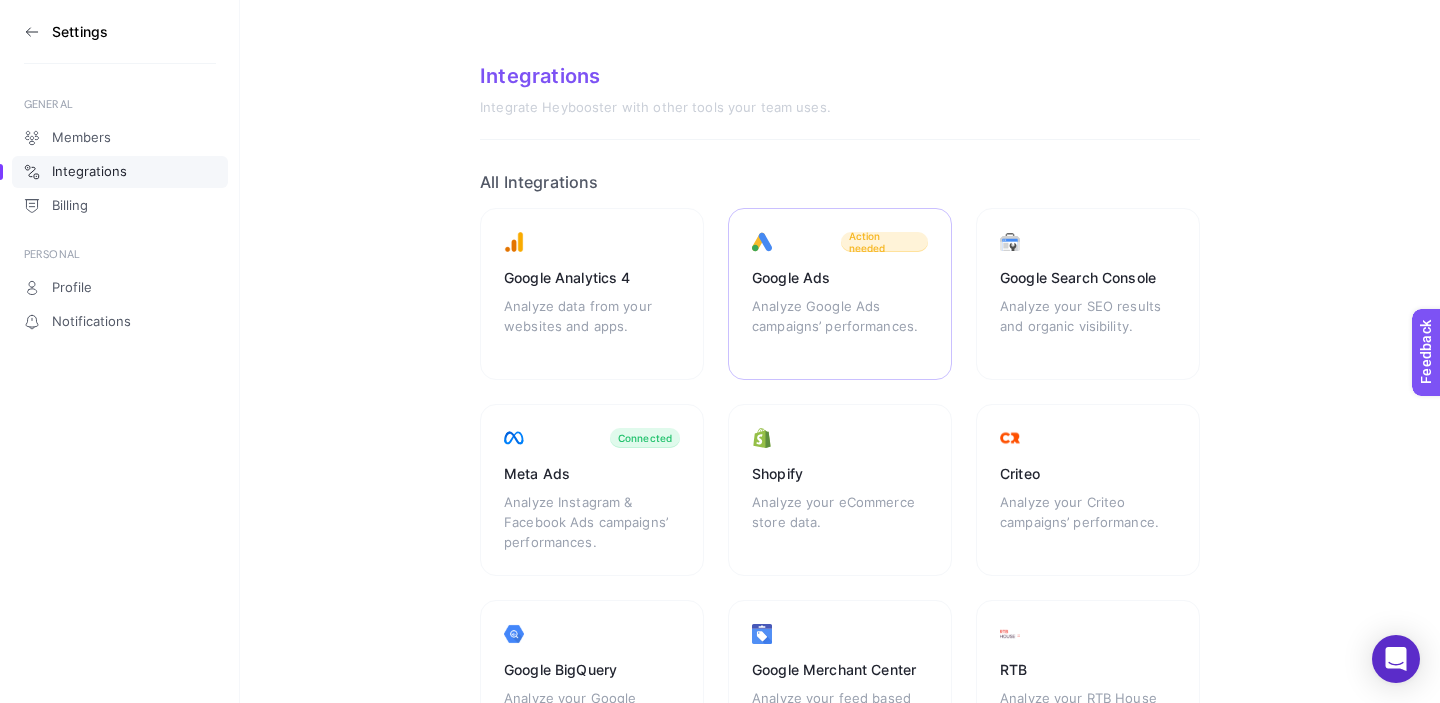 click on "Analyze Google Ads campaigns’ performances." at bounding box center (840, 326) 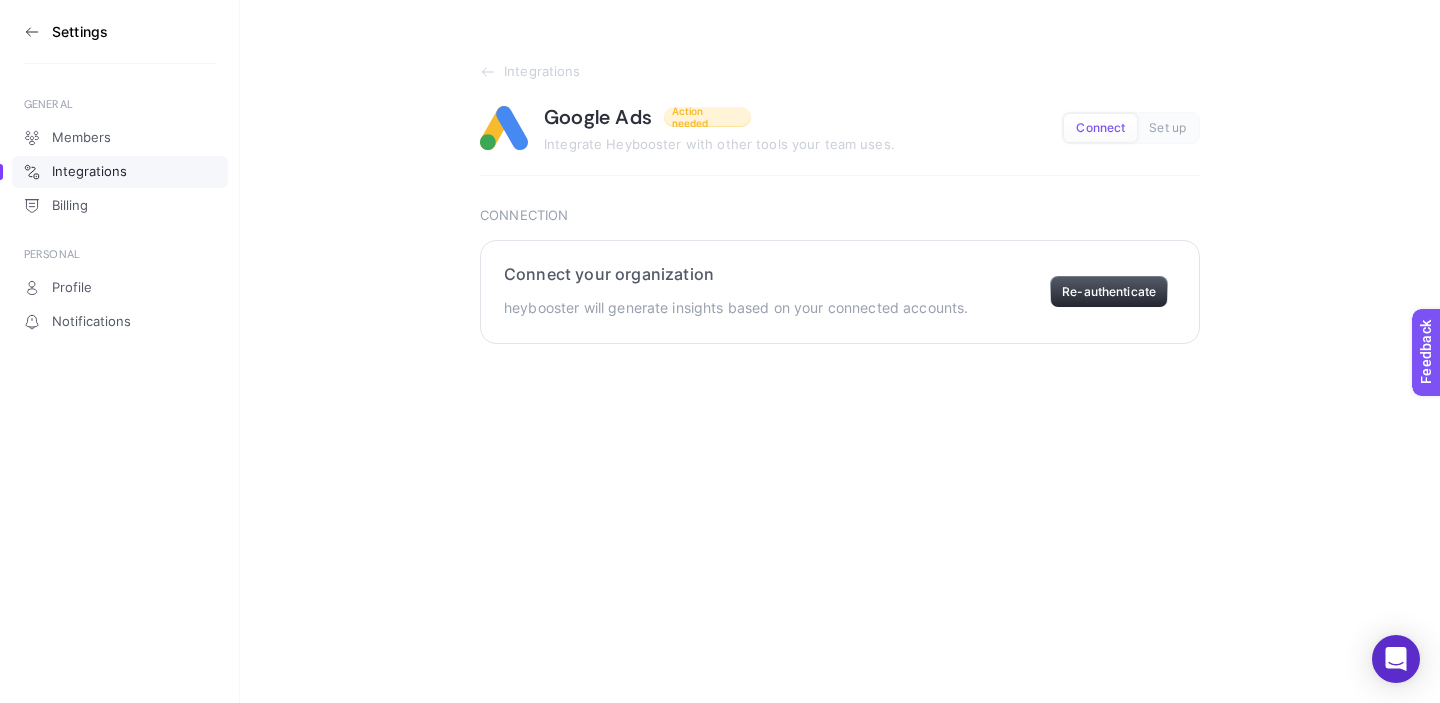 click on "Re-authenticate" at bounding box center [1109, 292] 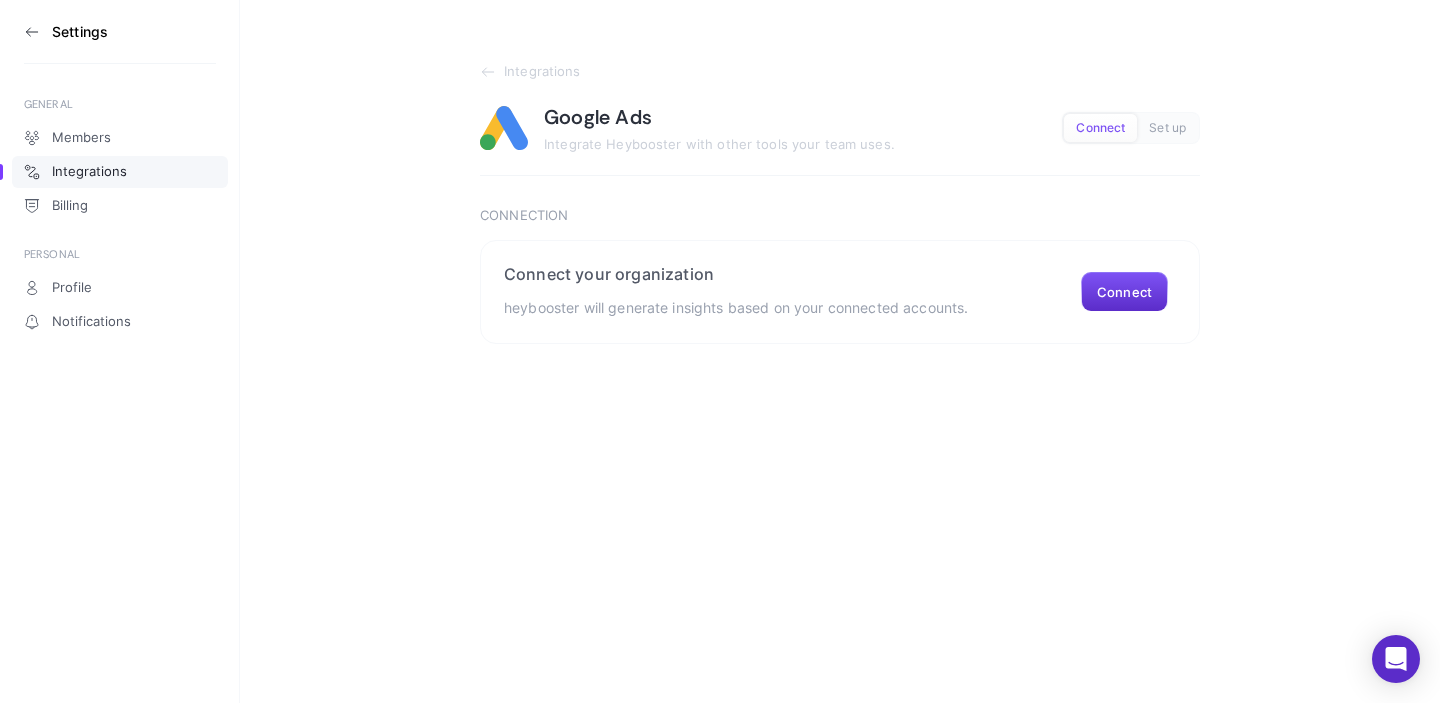 scroll, scrollTop: 0, scrollLeft: 0, axis: both 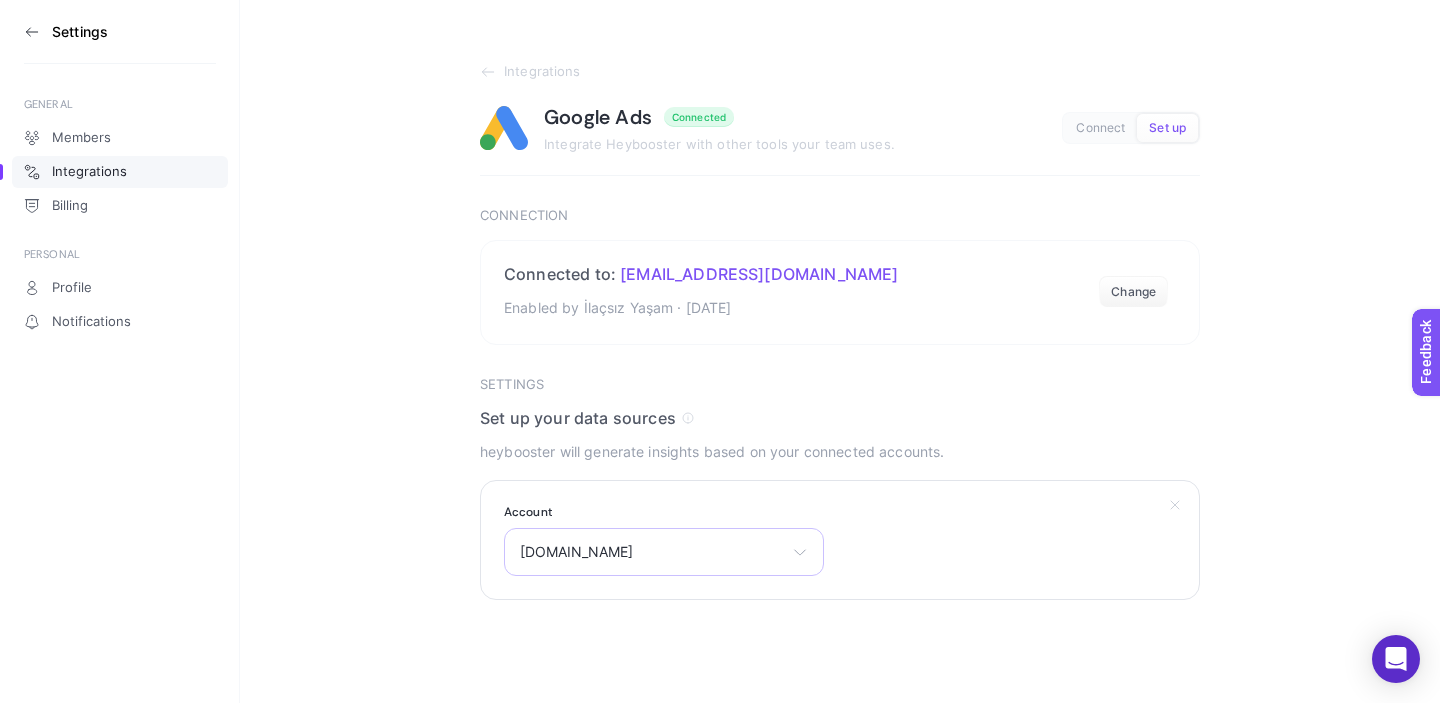 click on "ilacsizyasam.com" at bounding box center [652, 552] 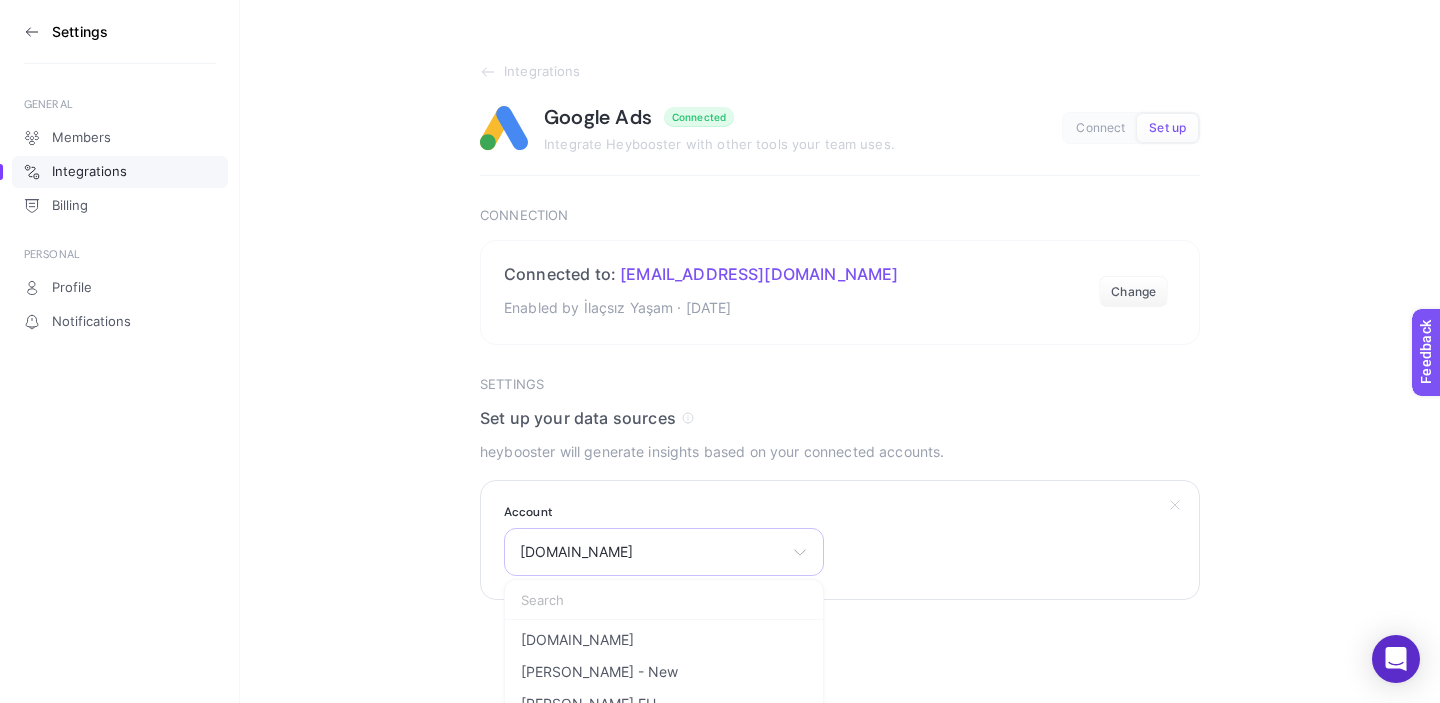 scroll, scrollTop: 54, scrollLeft: 0, axis: vertical 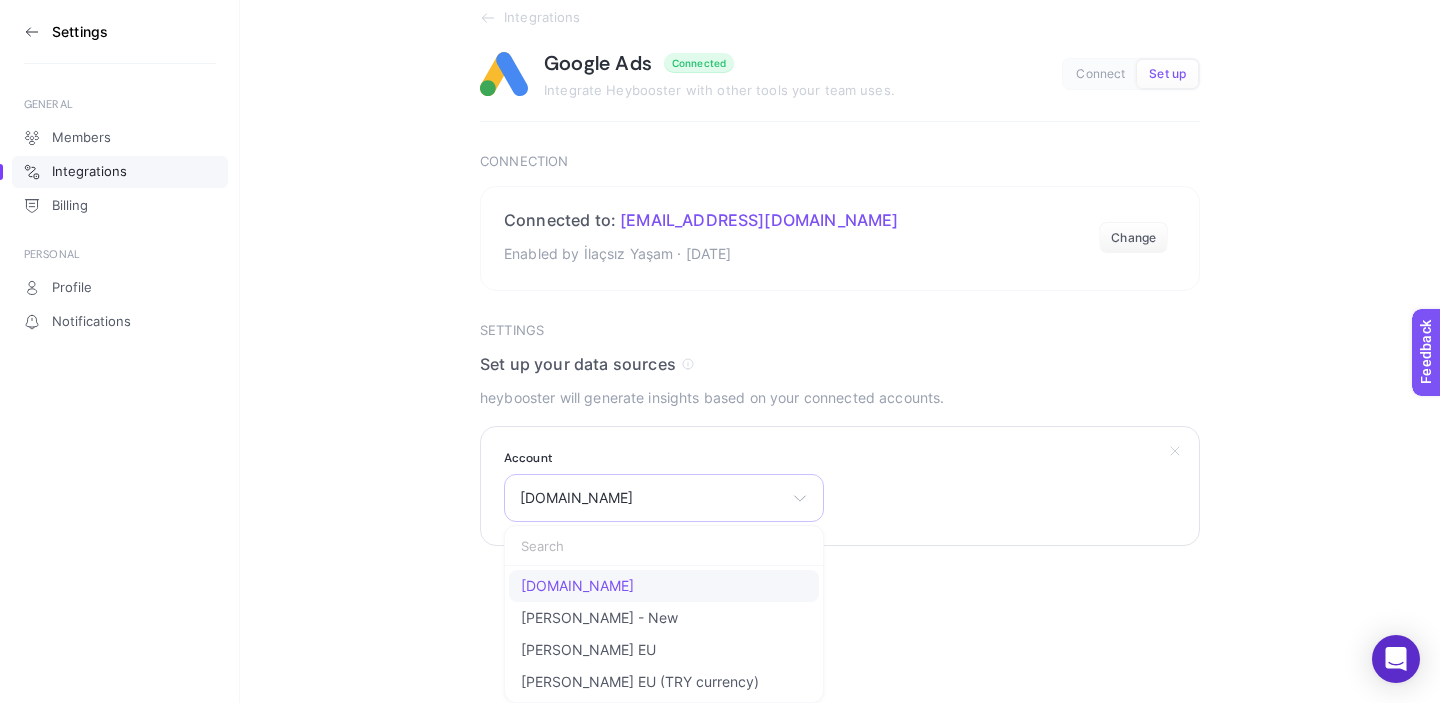 click on "[DOMAIN_NAME]" 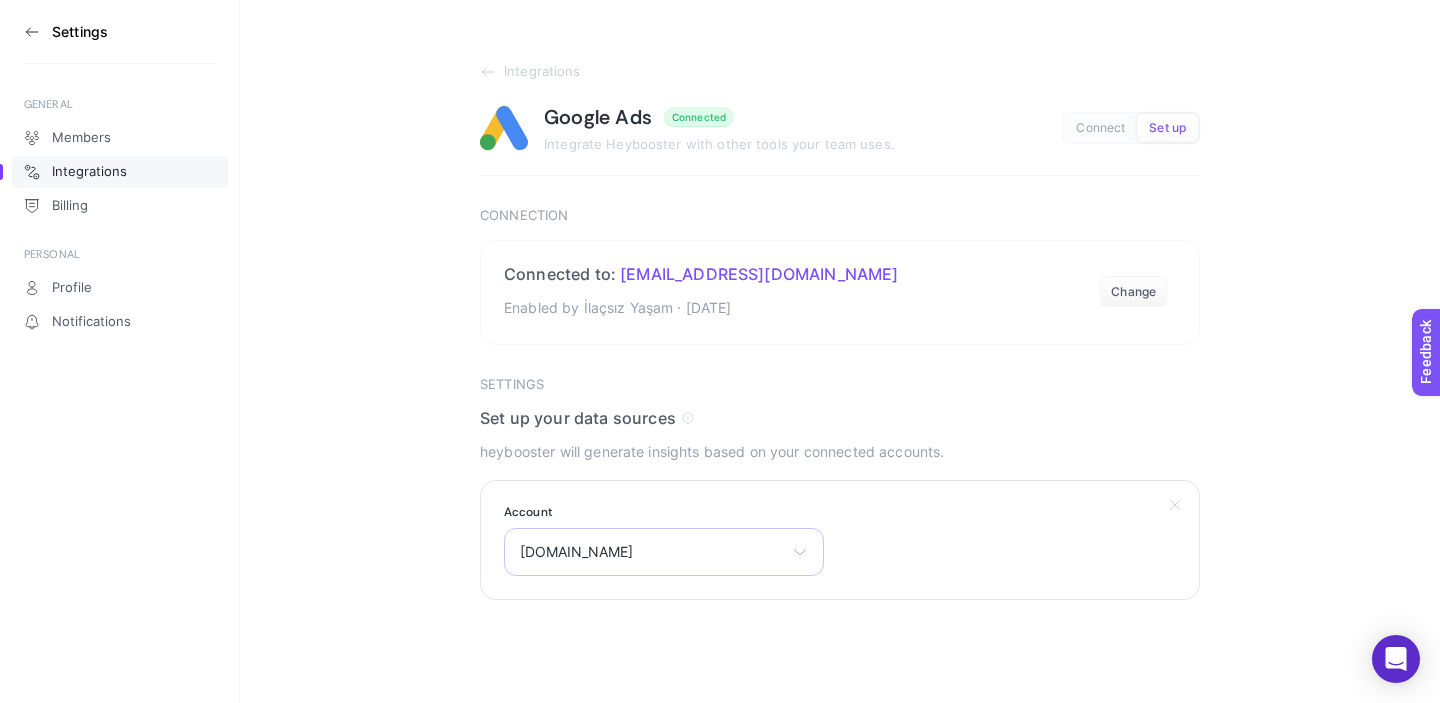 scroll, scrollTop: 0, scrollLeft: 0, axis: both 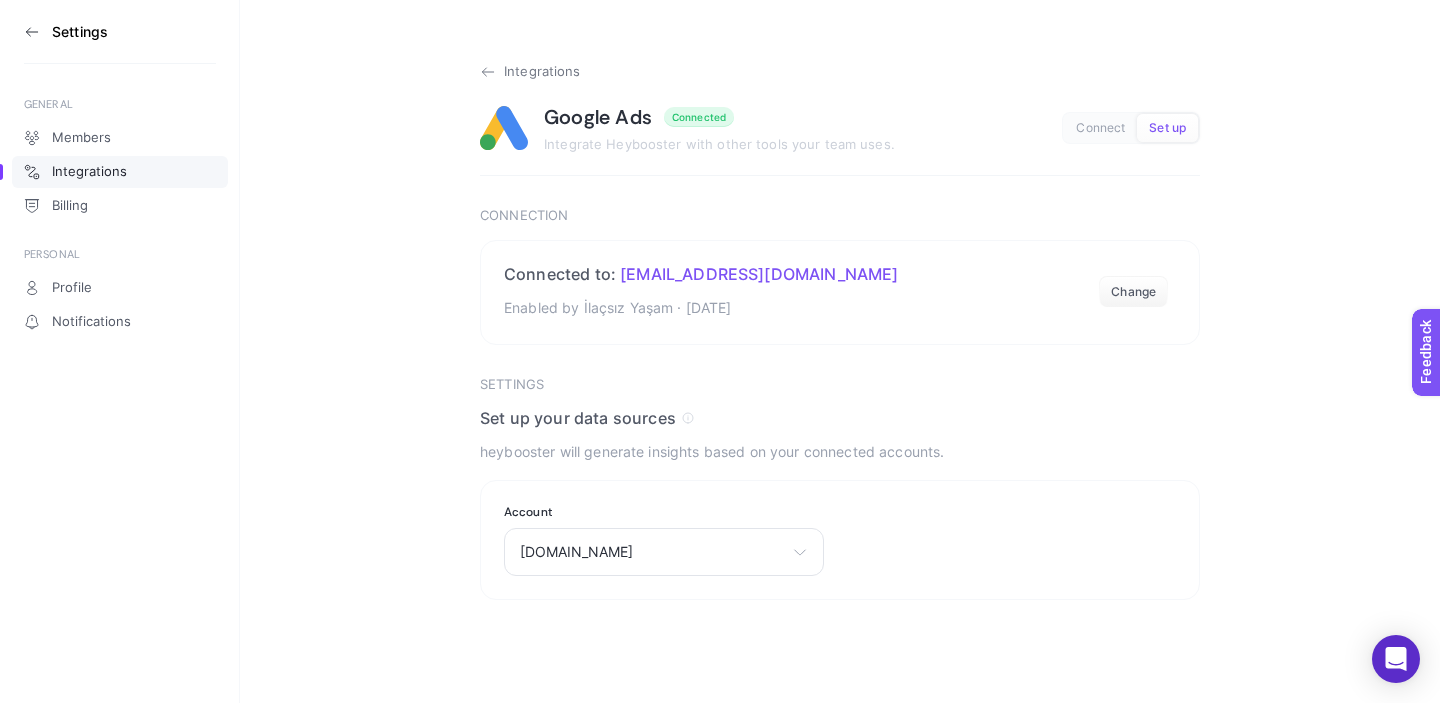 click 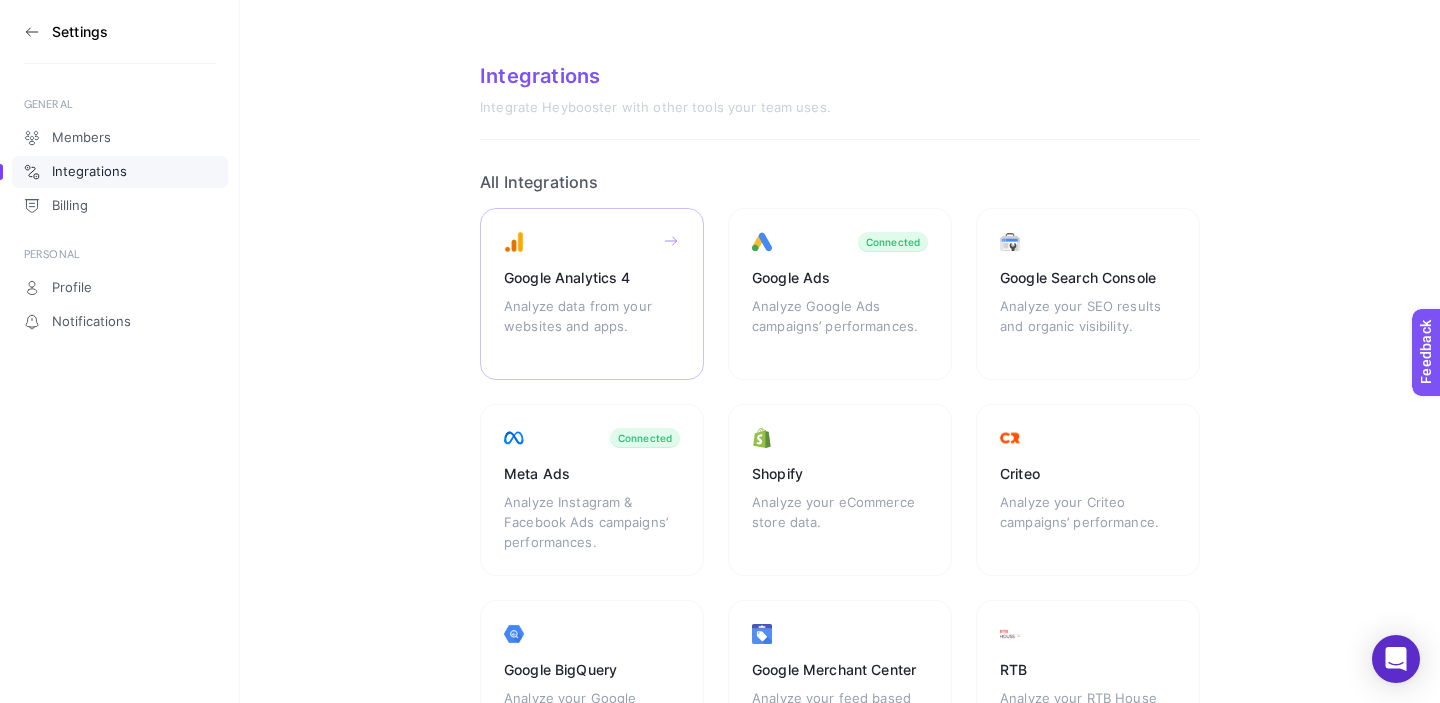 click on "Analyze data from your websites and apps." at bounding box center [592, 326] 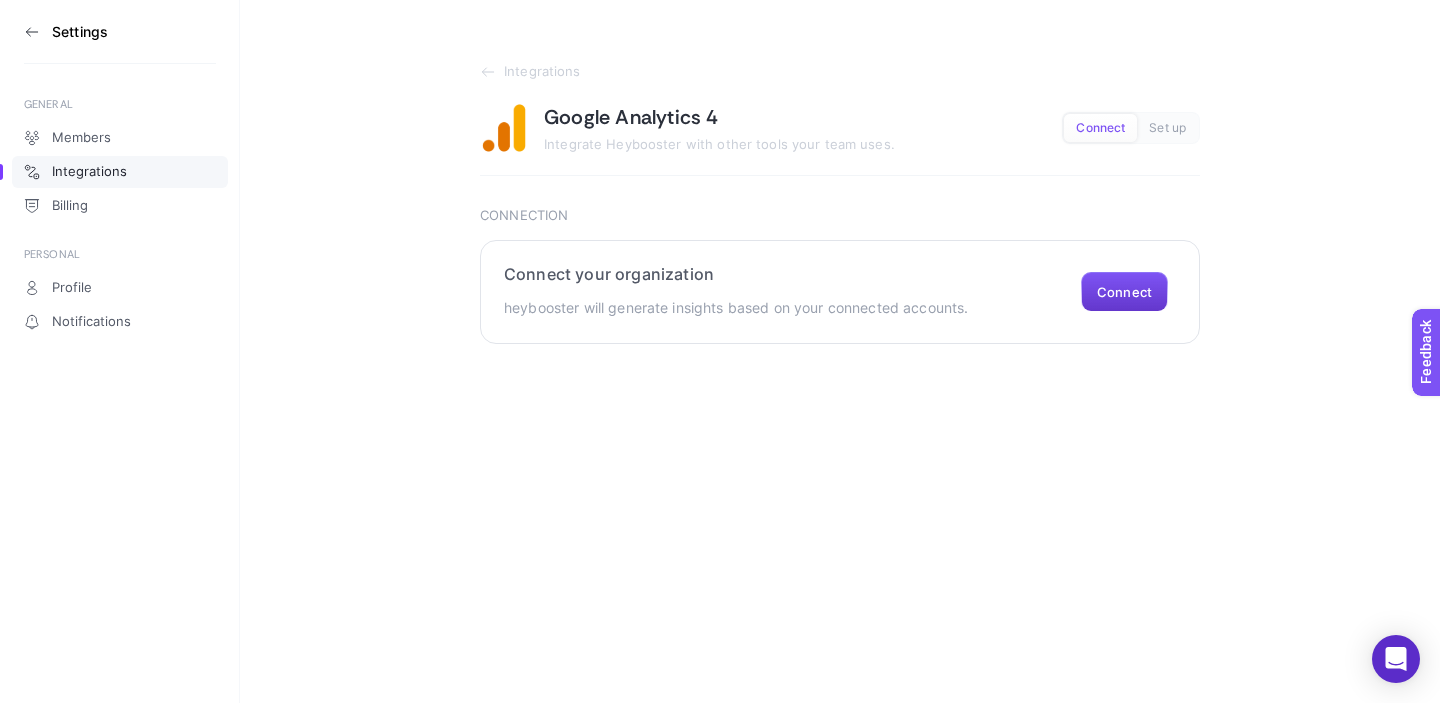 click on "Connect" at bounding box center [1124, 292] 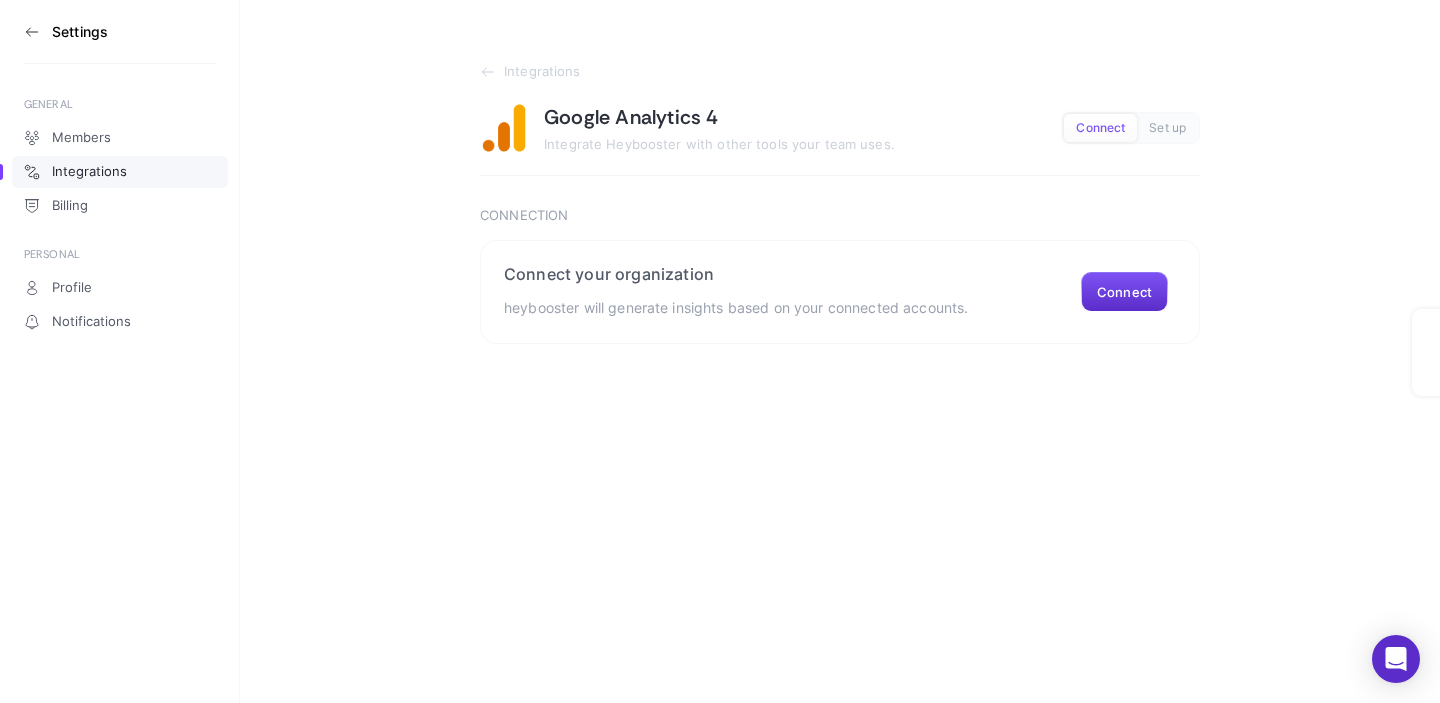 scroll, scrollTop: 0, scrollLeft: 0, axis: both 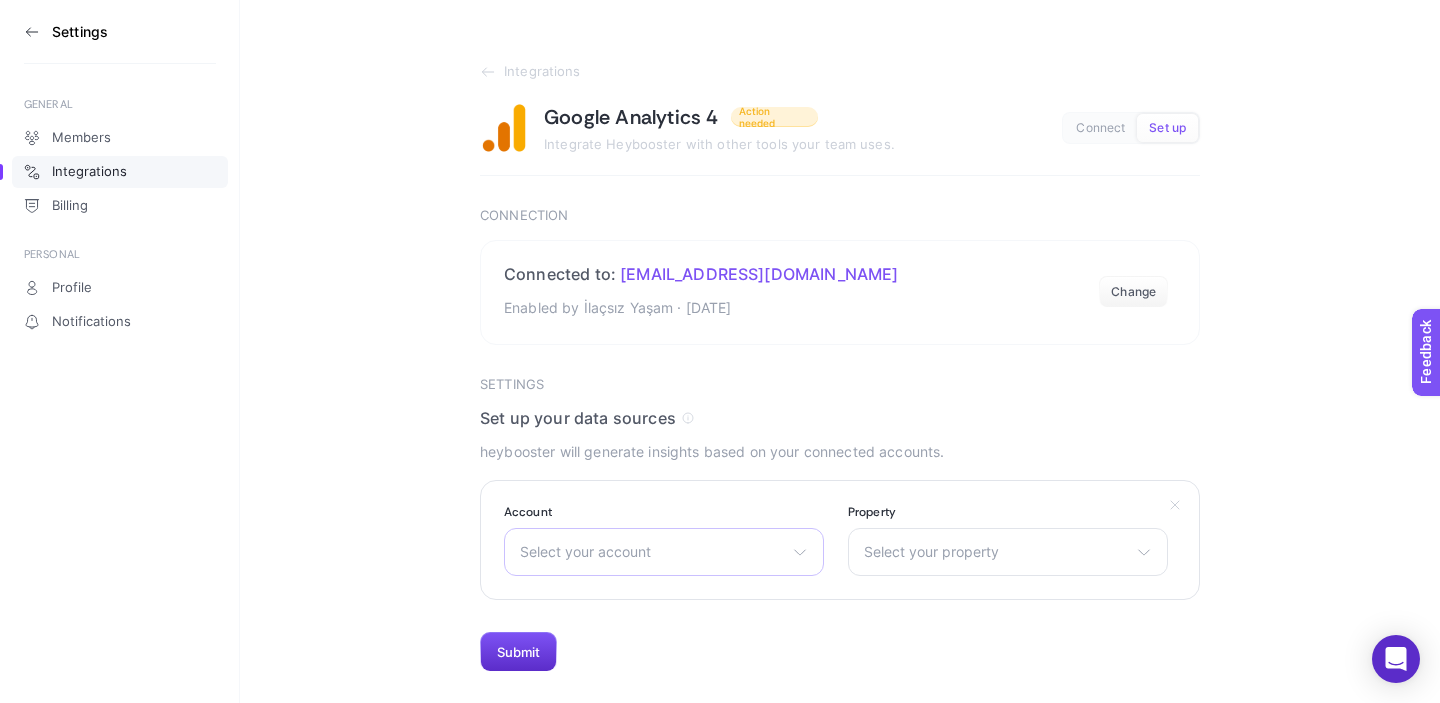 click on "Select your account" at bounding box center (652, 552) 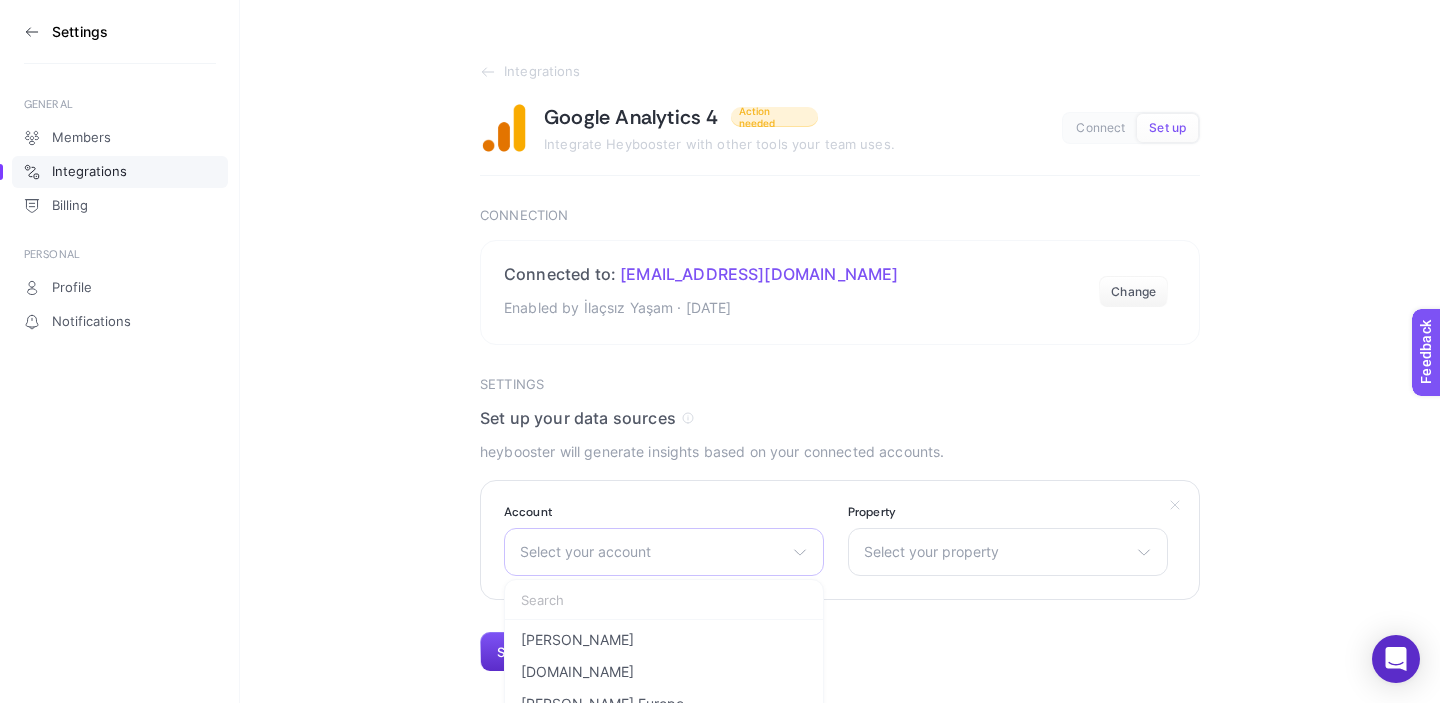 scroll, scrollTop: 22, scrollLeft: 0, axis: vertical 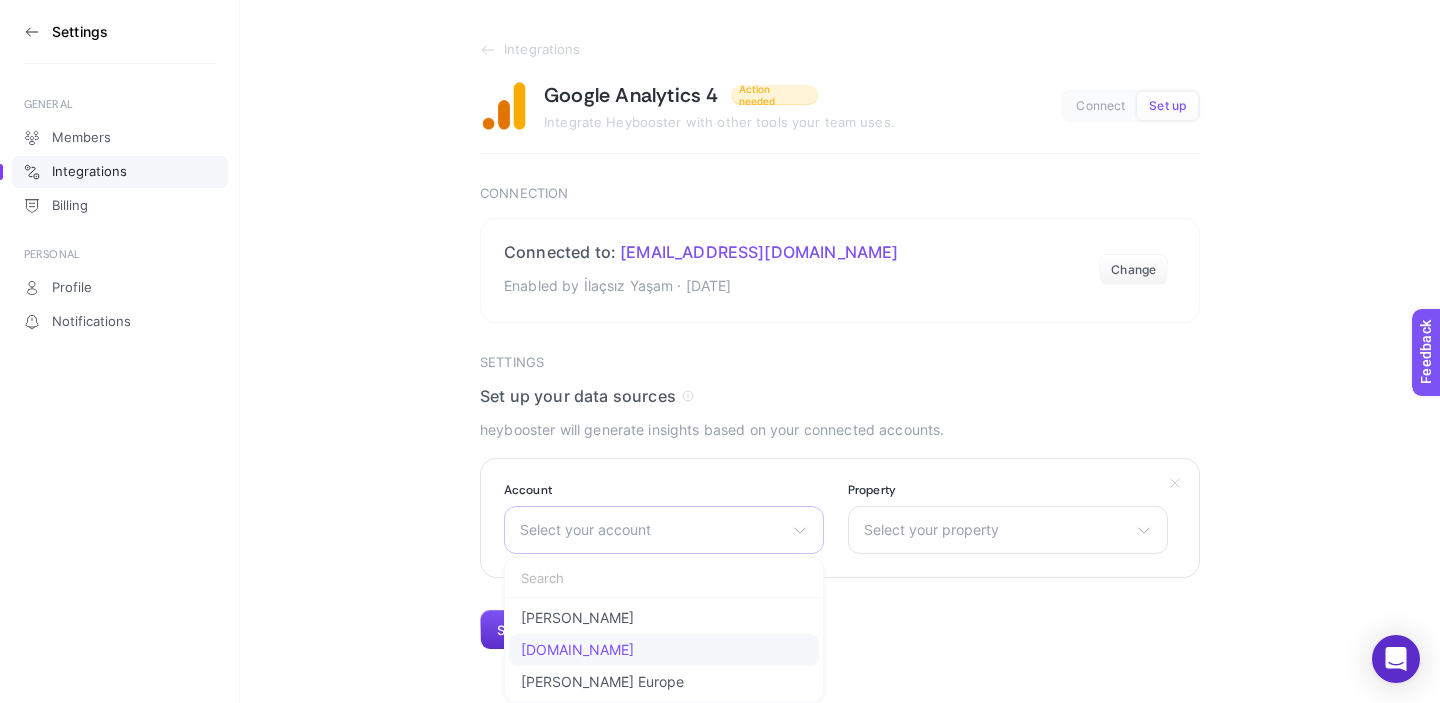 click on "[DOMAIN_NAME]" at bounding box center (577, 650) 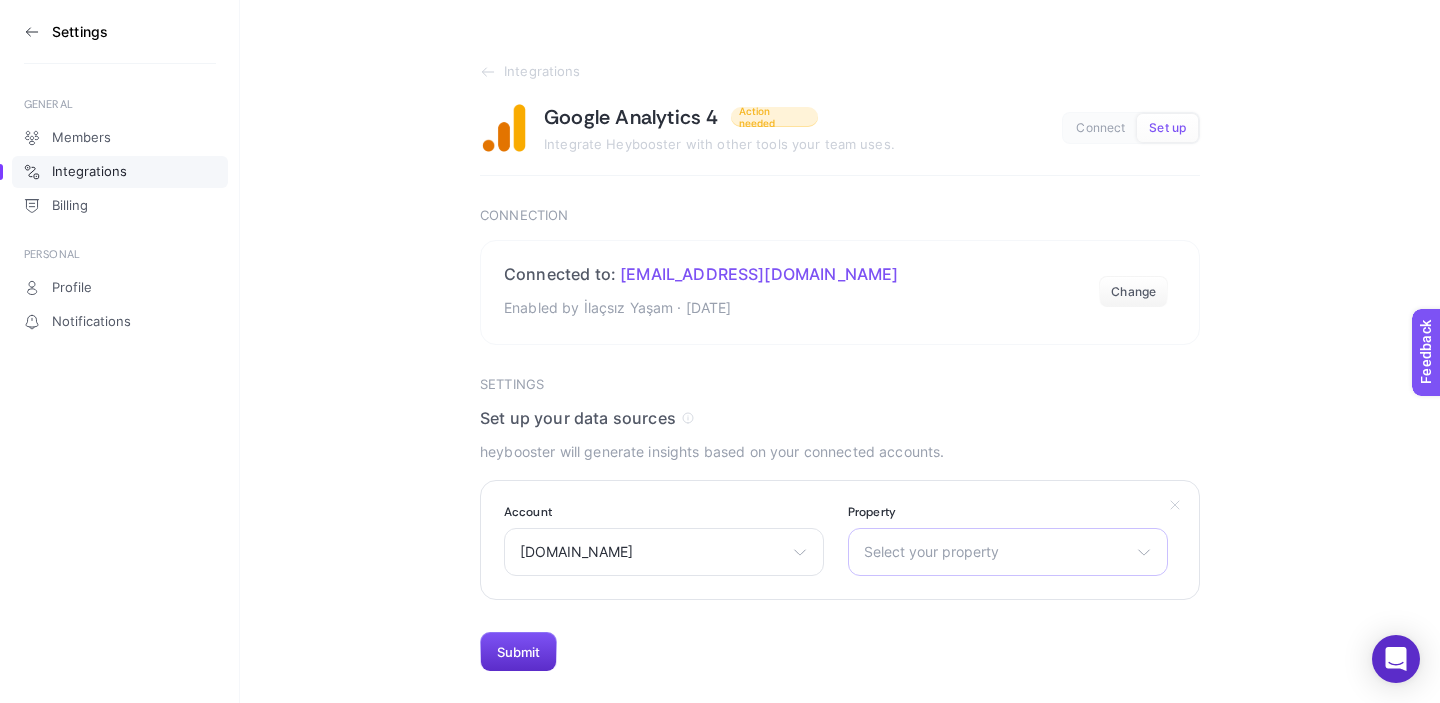 click on "Select your property" at bounding box center [996, 552] 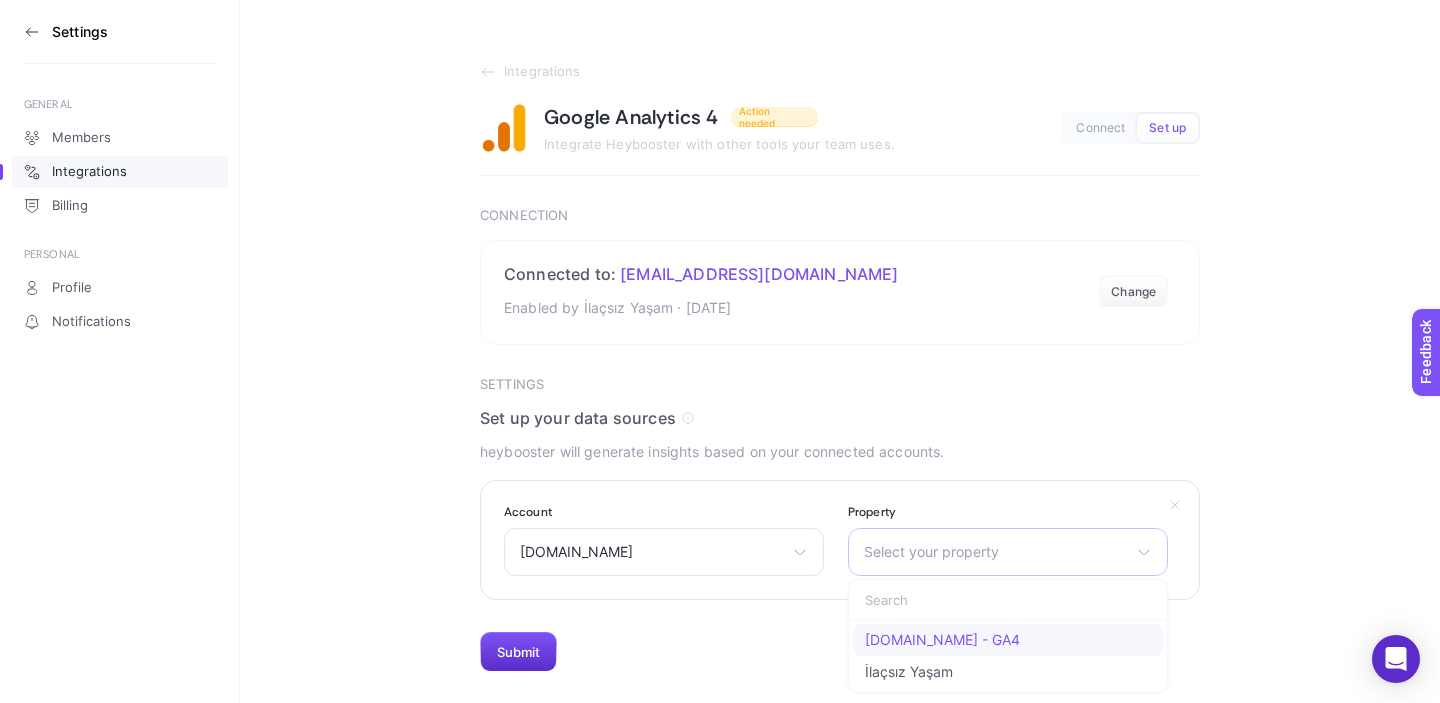 click on "[DOMAIN_NAME] - GA4" at bounding box center (942, 640) 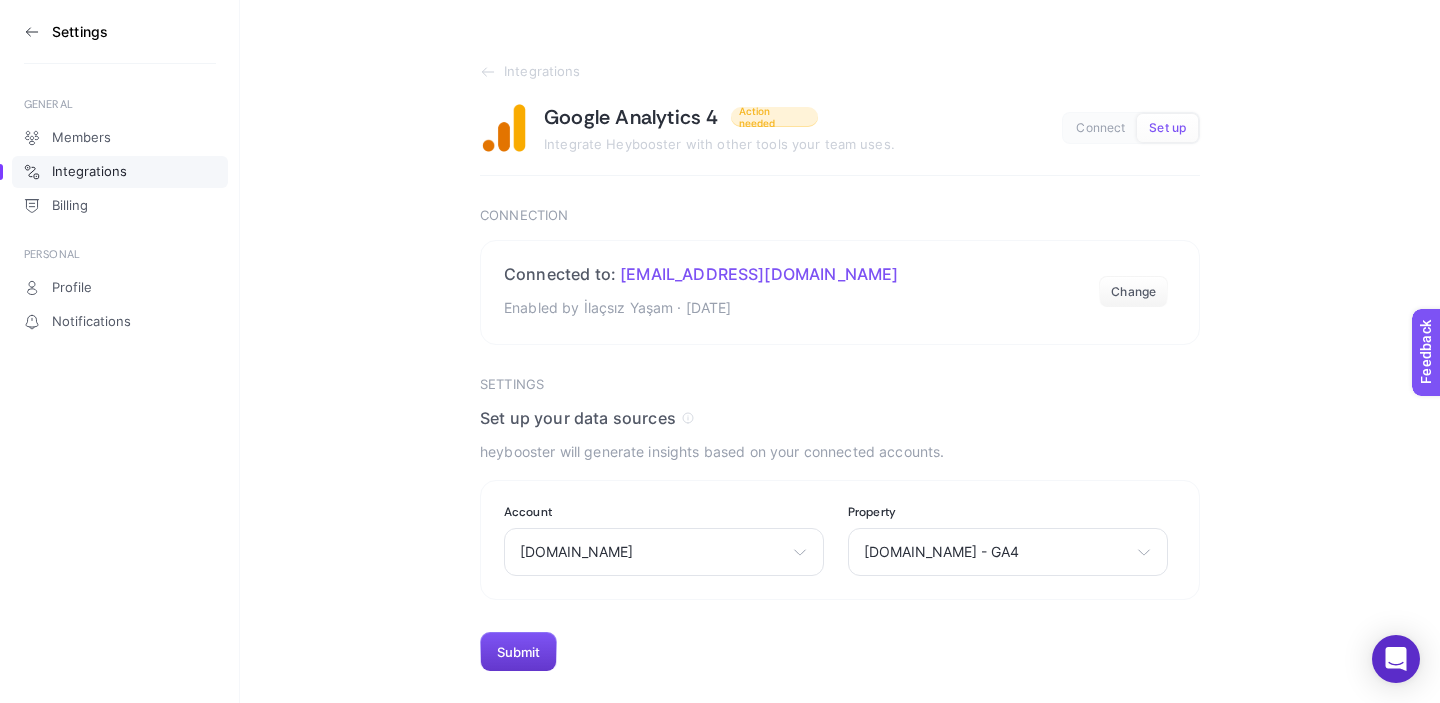 click on "Submit" at bounding box center (518, 652) 